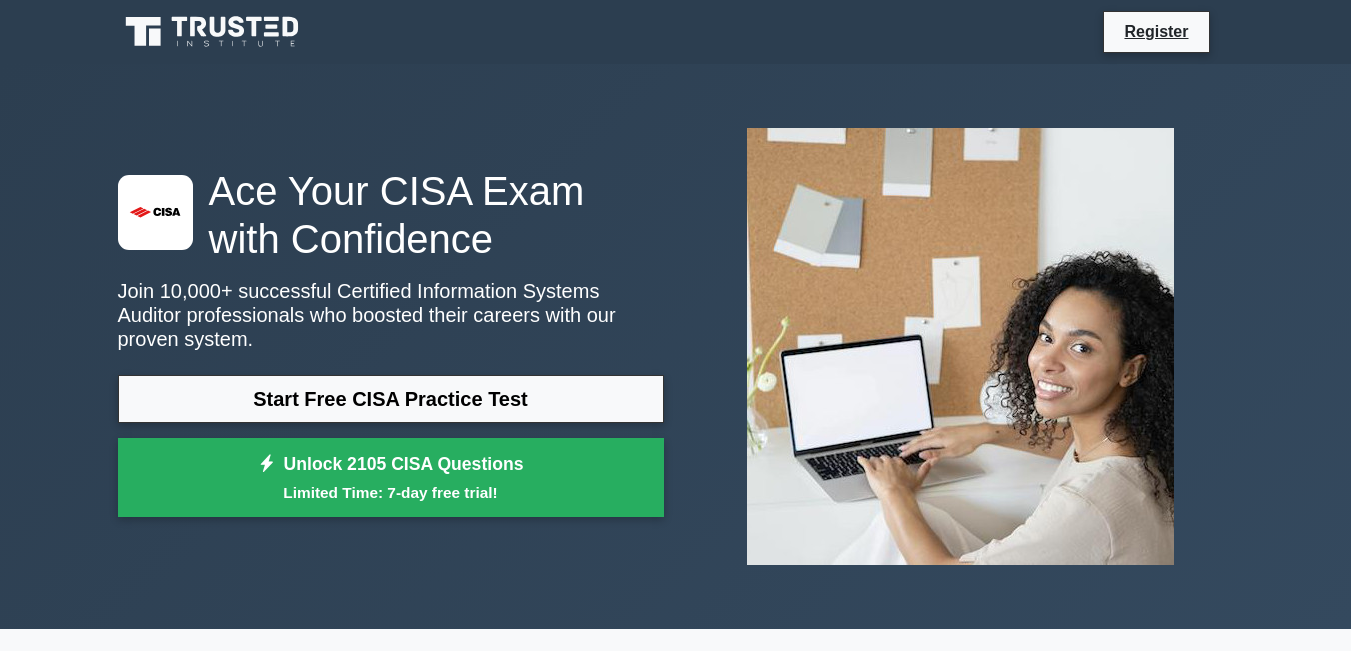 scroll, scrollTop: 0, scrollLeft: 0, axis: both 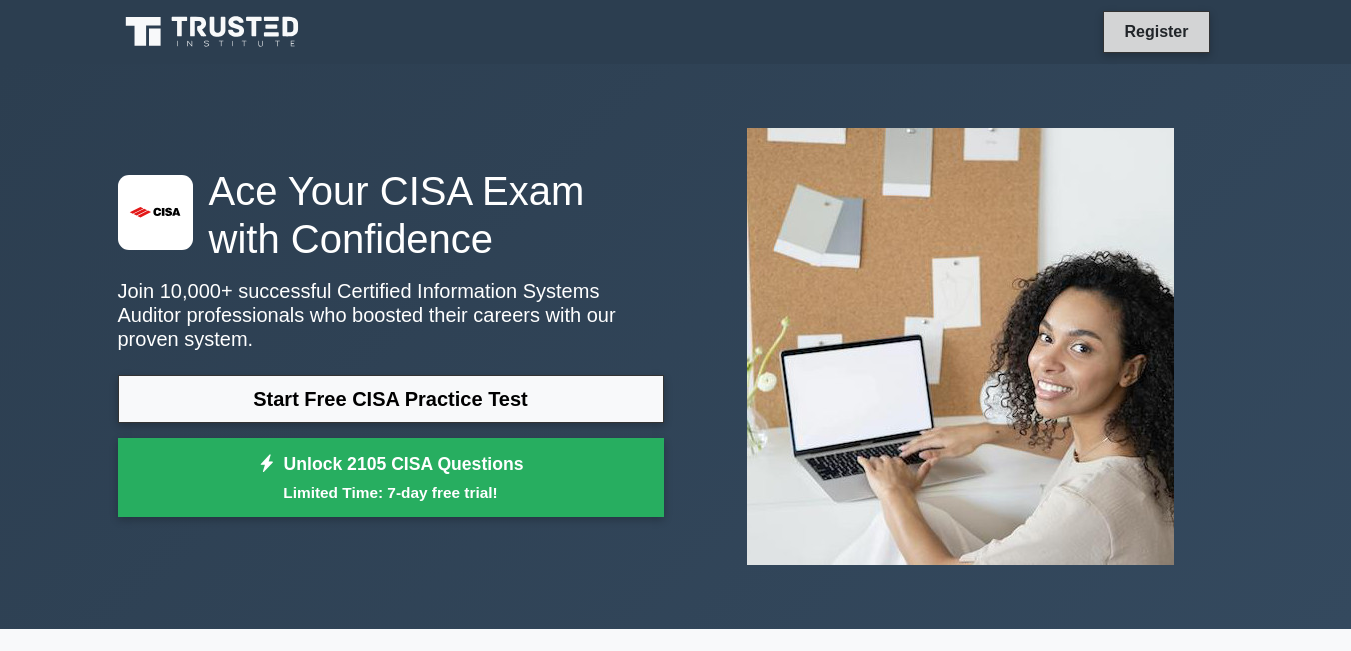 click on "Register" at bounding box center (1156, 31) 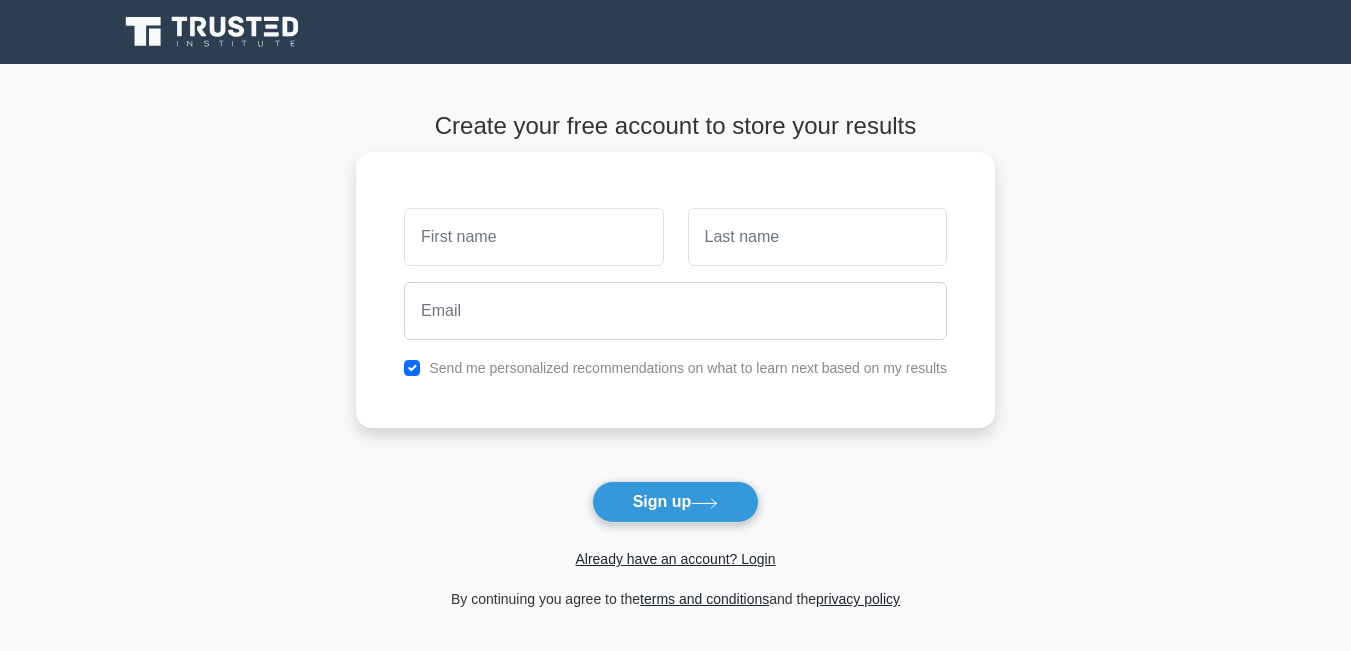 scroll, scrollTop: 0, scrollLeft: 0, axis: both 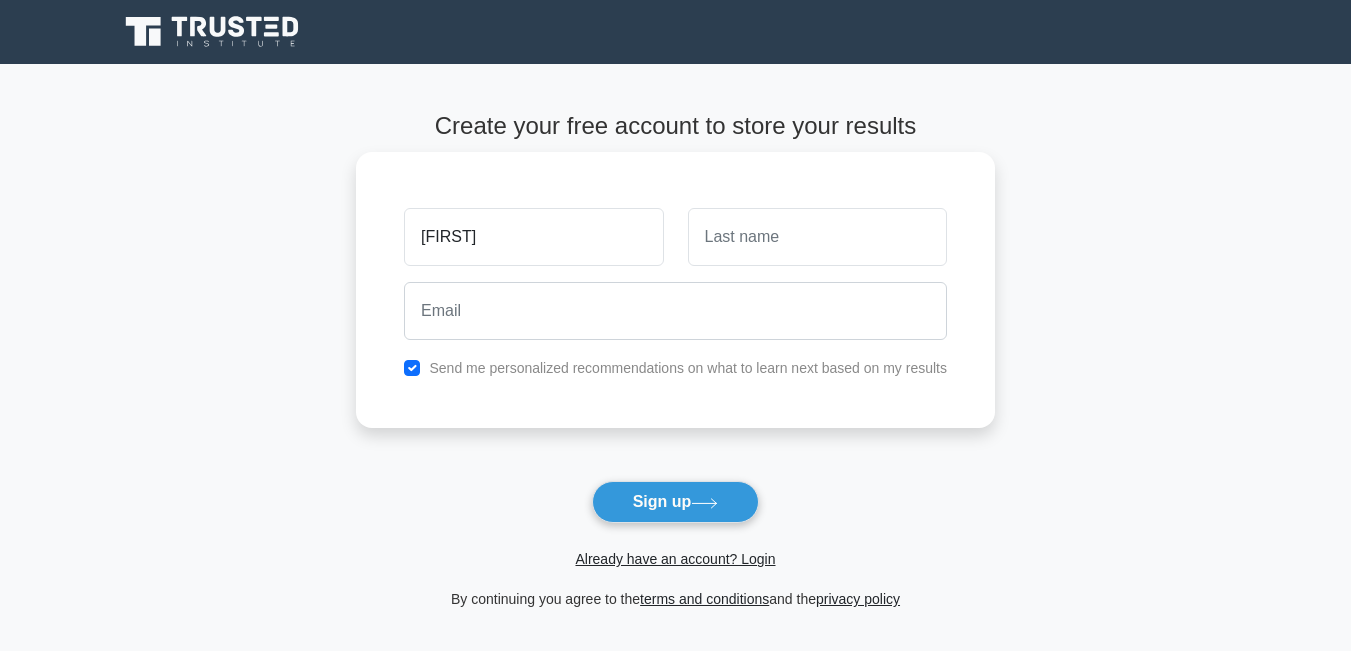 type on "[FIRST]" 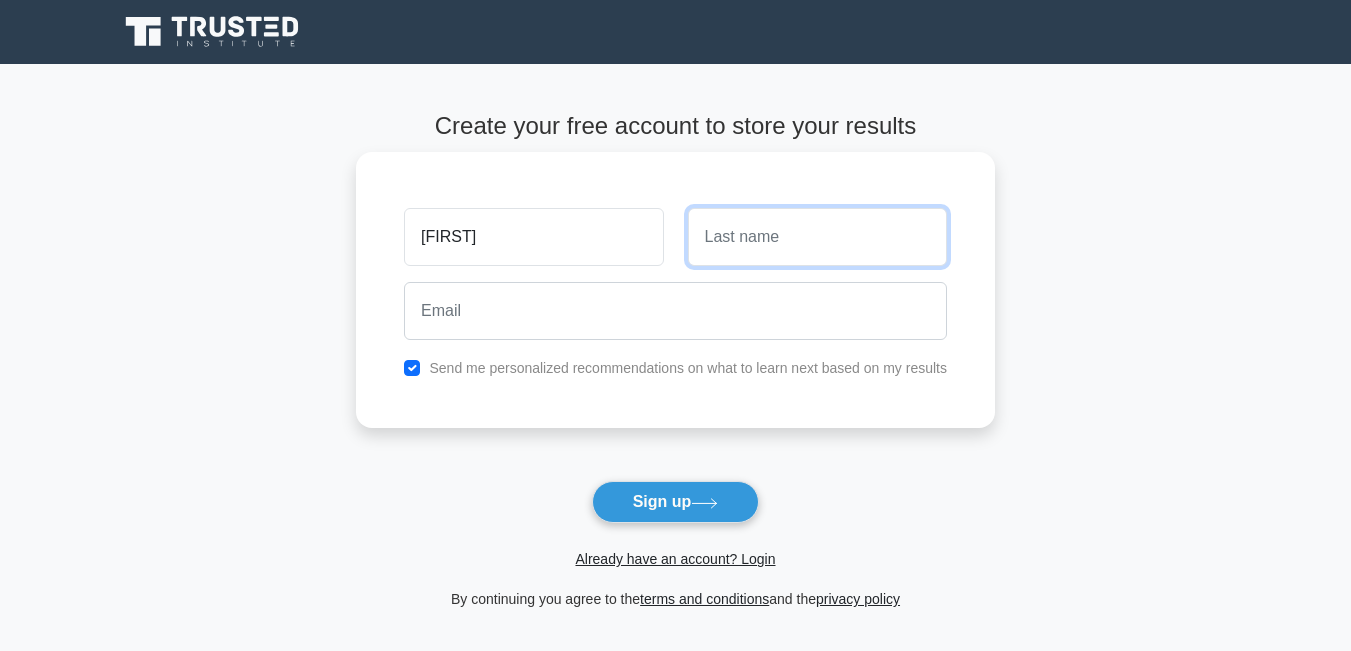 click at bounding box center [817, 237] 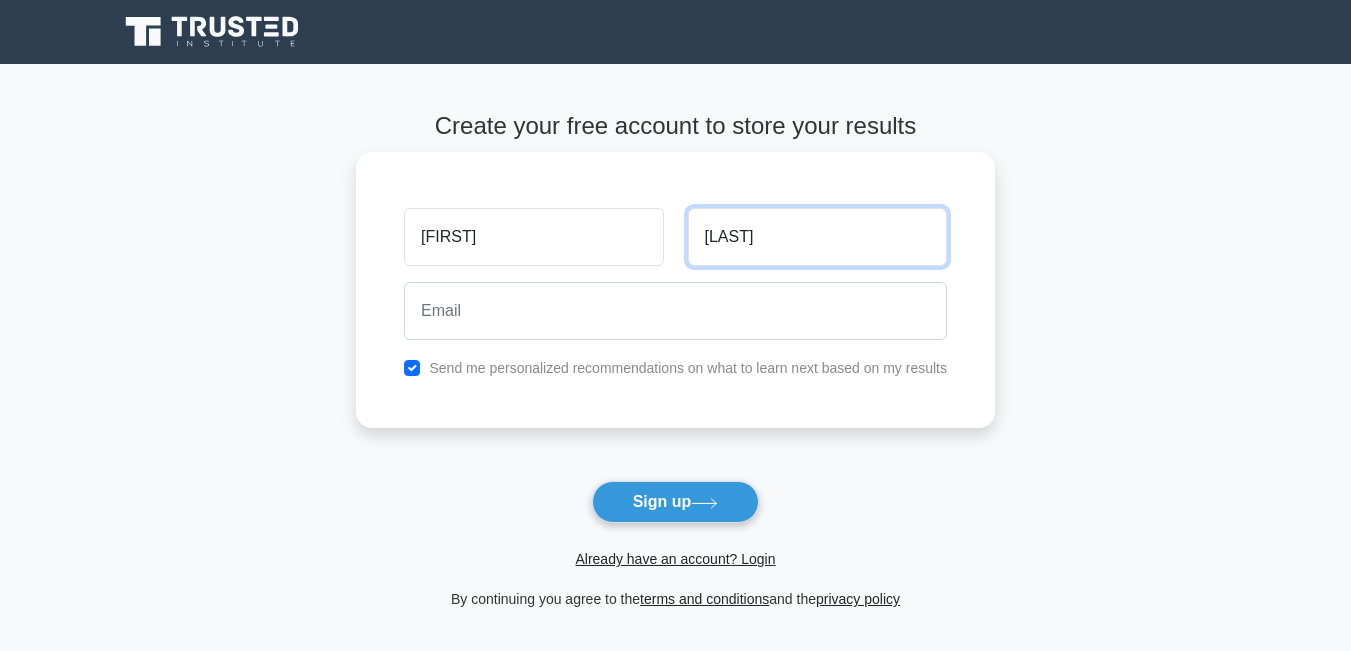 type on "Louagagui" 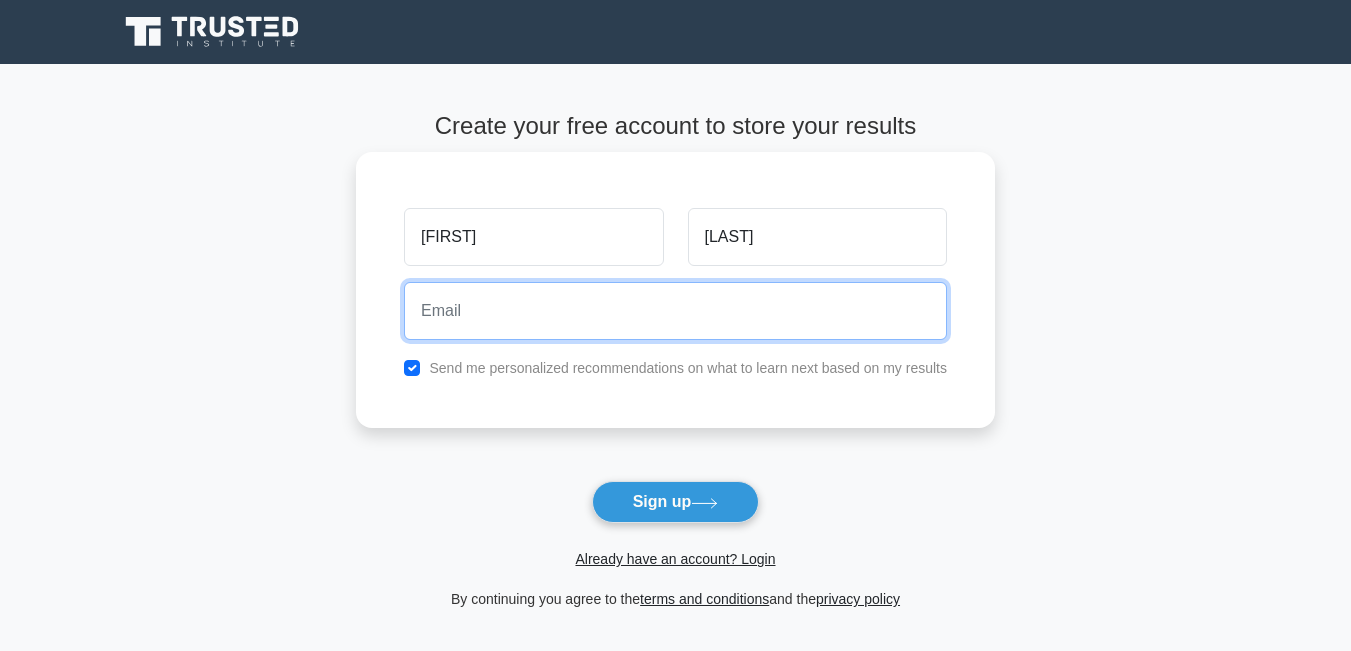 click at bounding box center [675, 311] 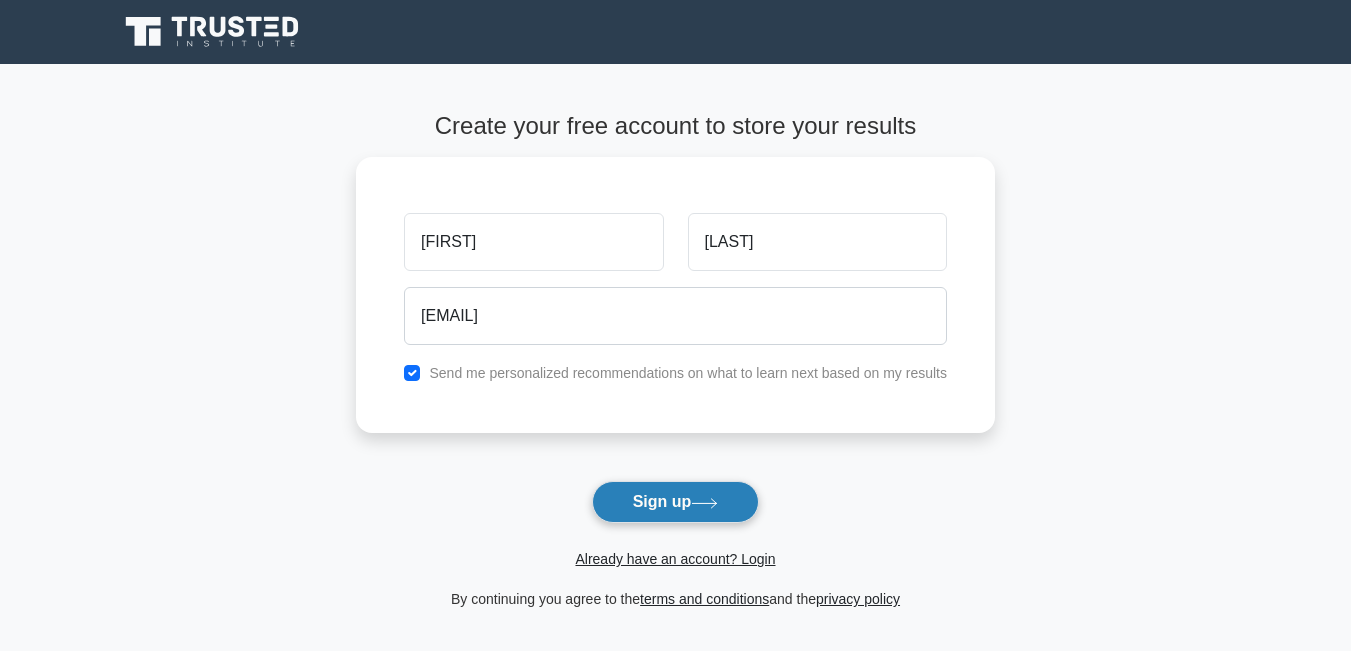 click on "Sign up" at bounding box center [676, 502] 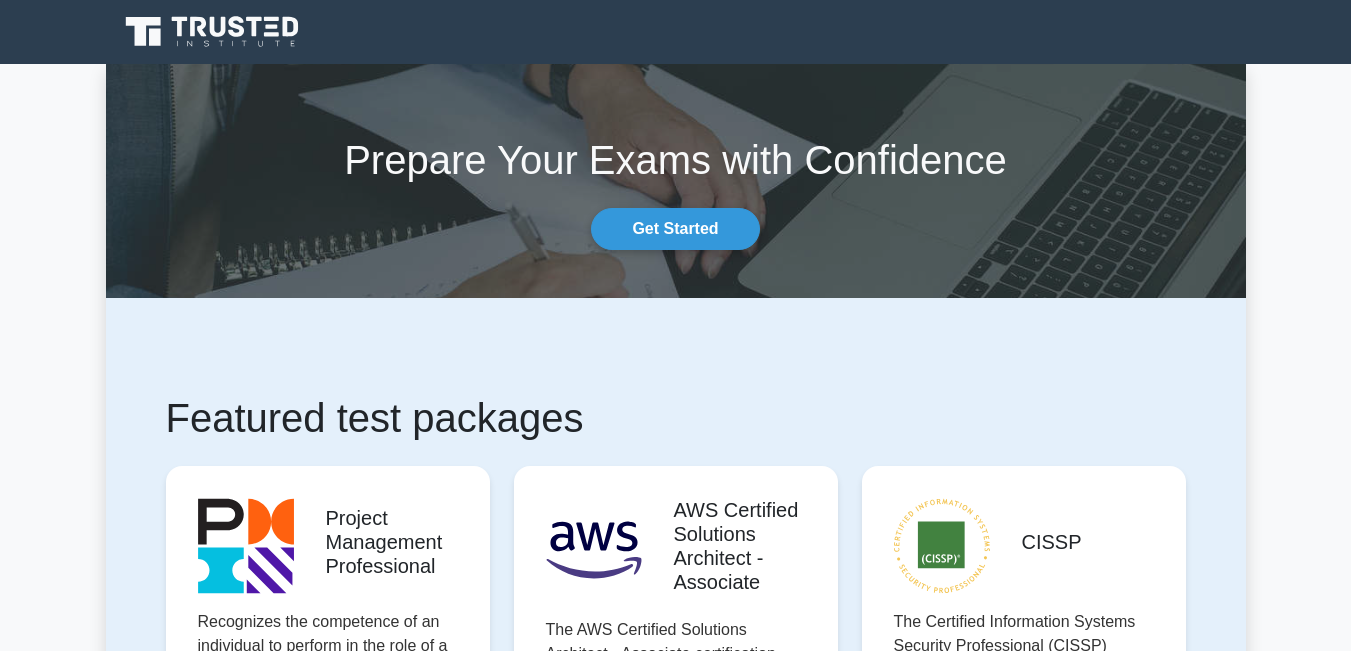 scroll, scrollTop: 0, scrollLeft: 0, axis: both 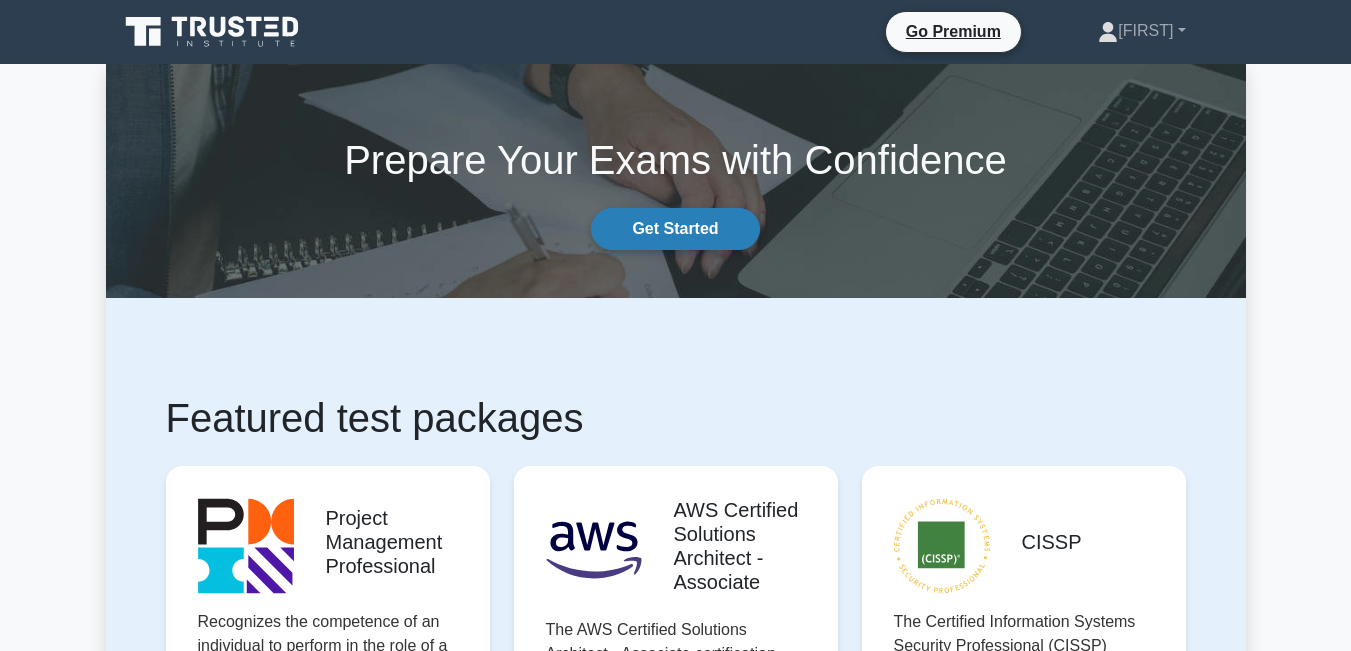 click on "Get Started" at bounding box center (675, 229) 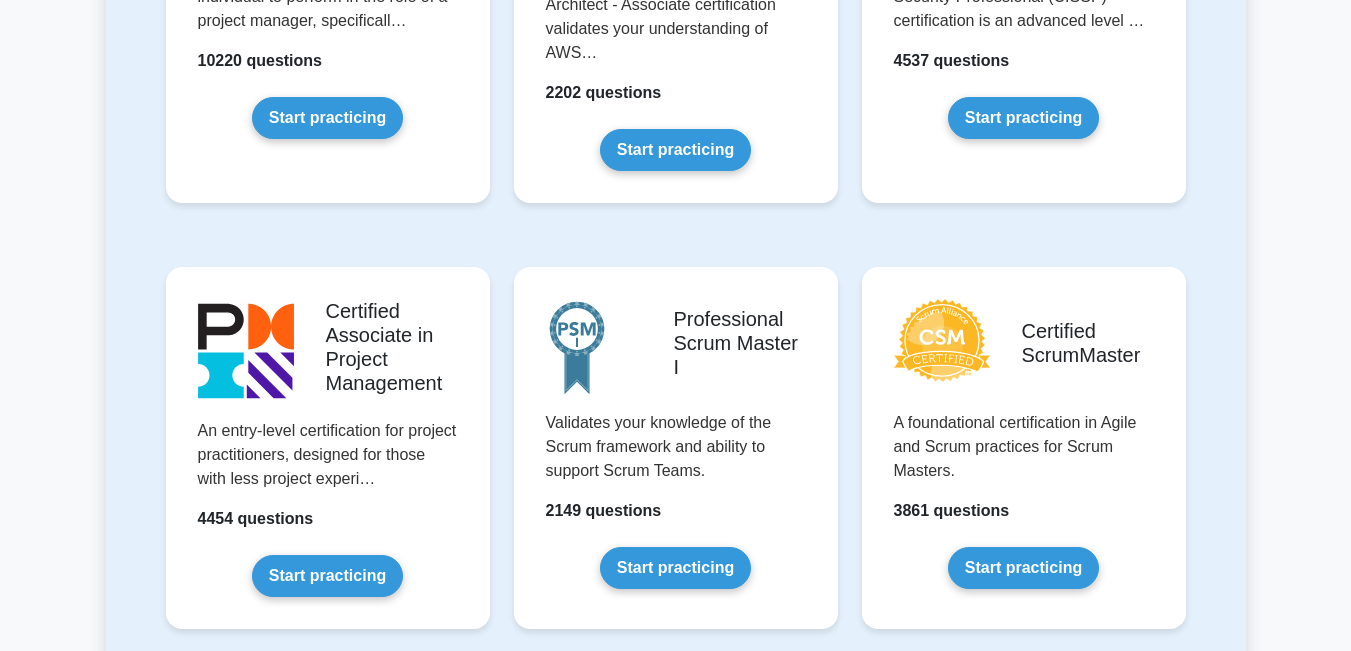 scroll, scrollTop: 0, scrollLeft: 0, axis: both 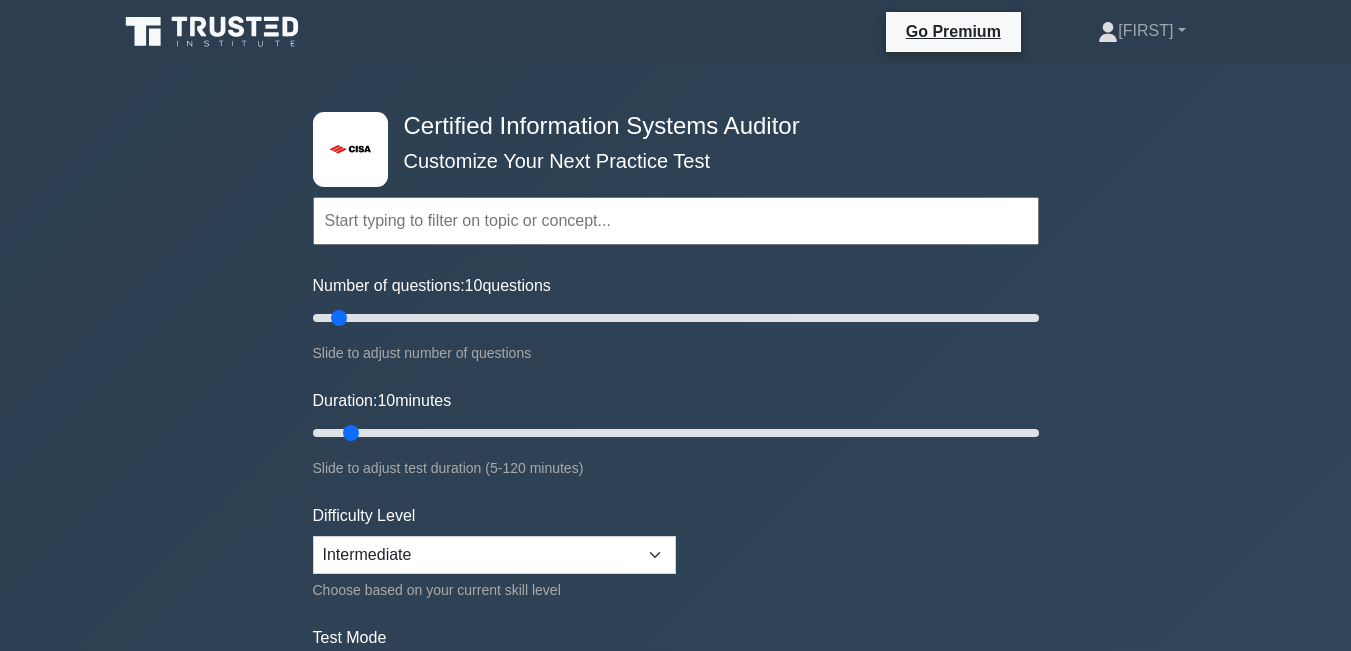 click at bounding box center [676, 221] 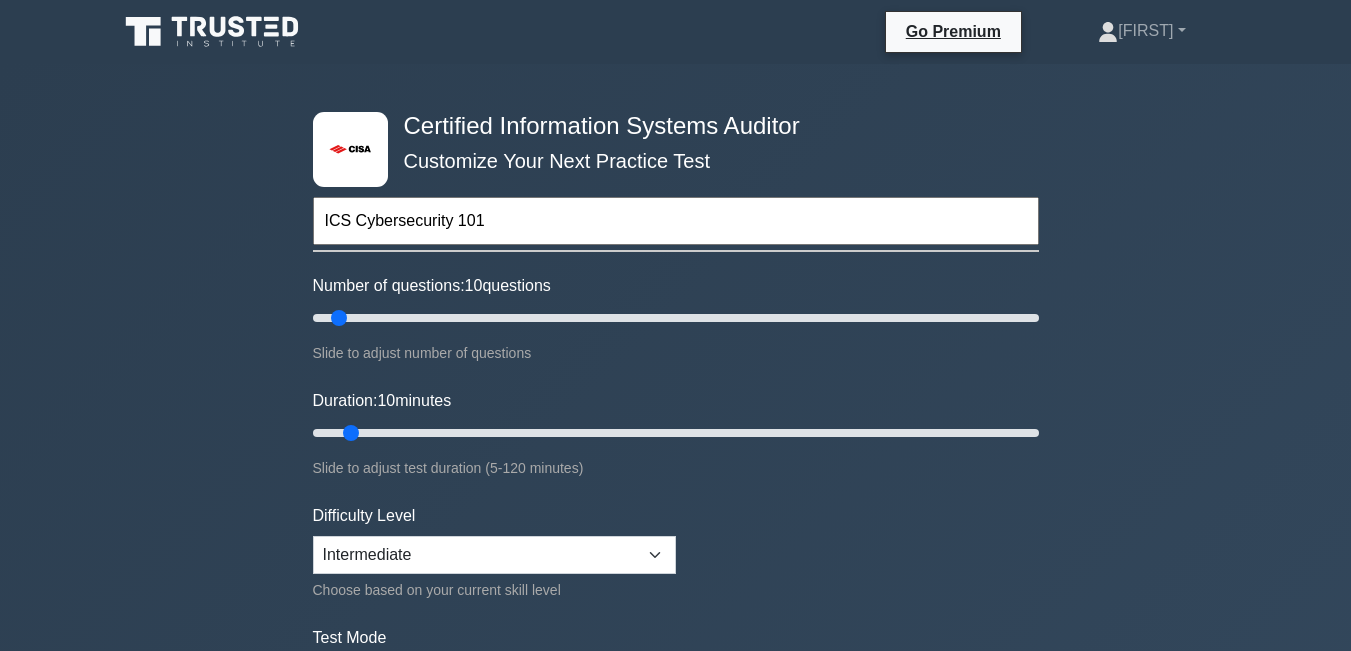 type on "ICS Cybersecurity 101" 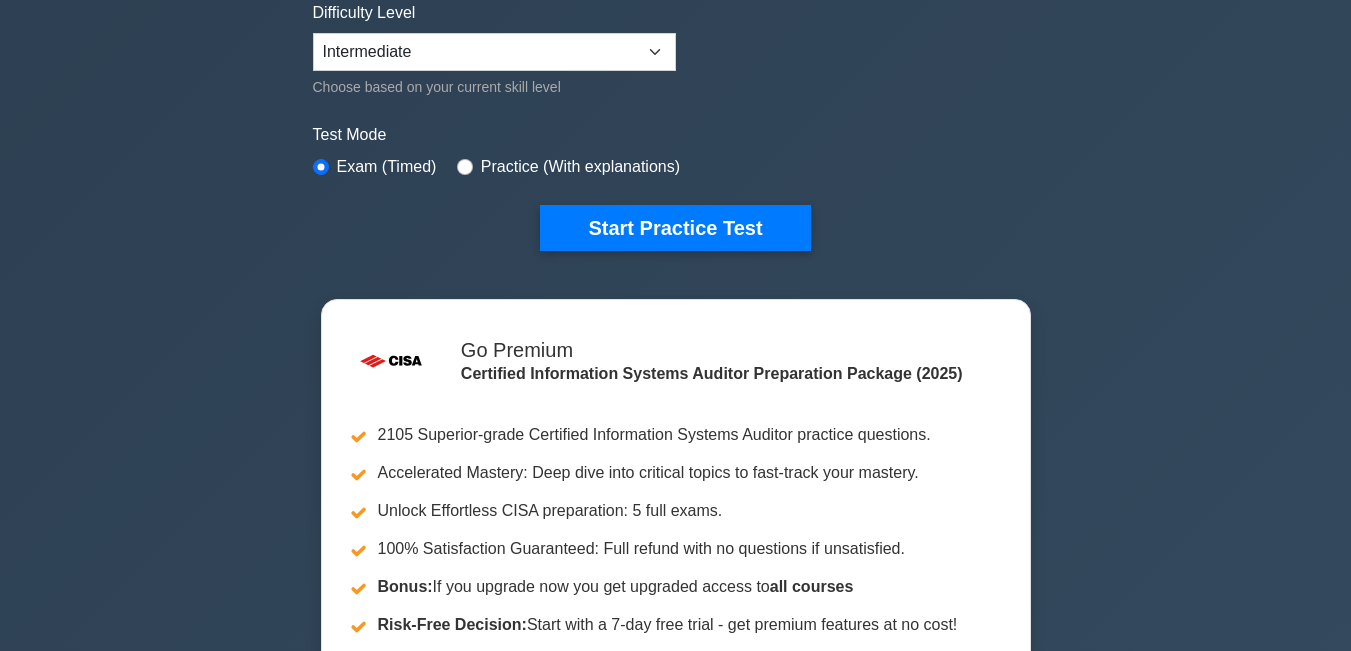 scroll, scrollTop: 0, scrollLeft: 0, axis: both 